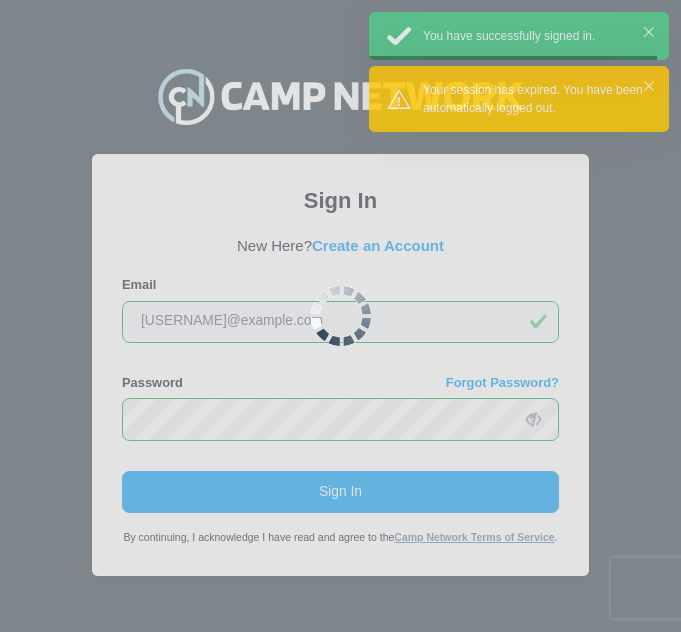 scroll, scrollTop: 0, scrollLeft: 0, axis: both 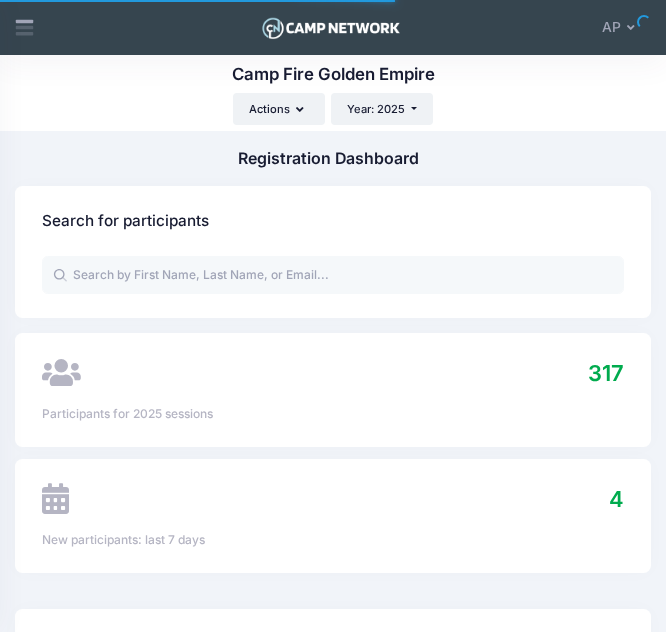 select 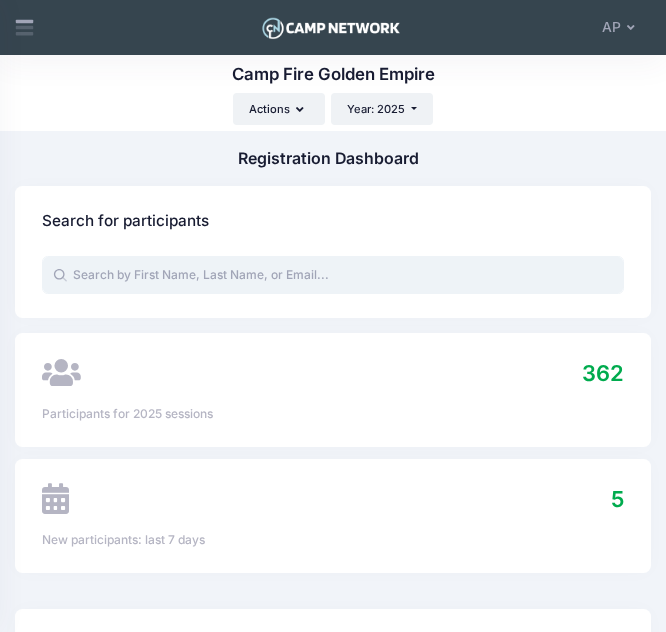 click at bounding box center [333, 275] 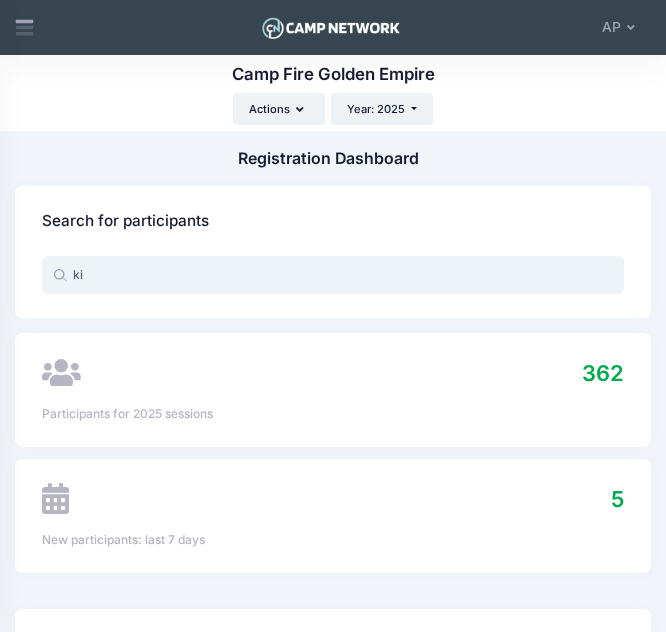 type on "k" 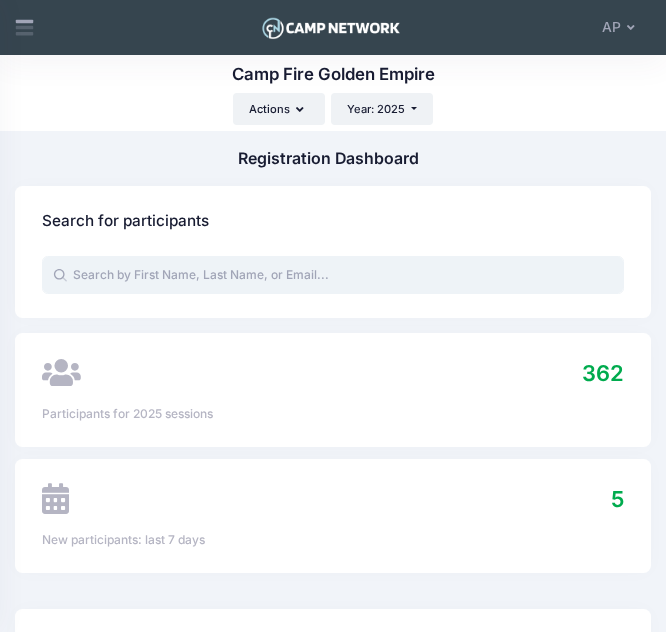 type on "s" 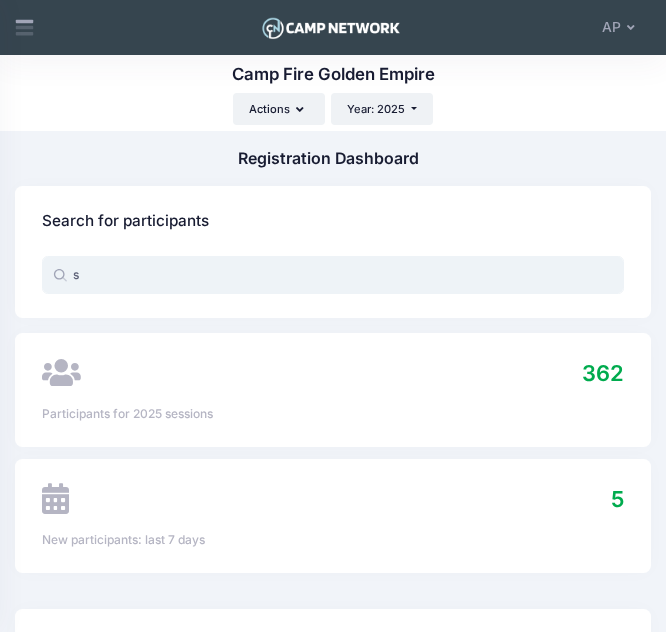 type on "s" 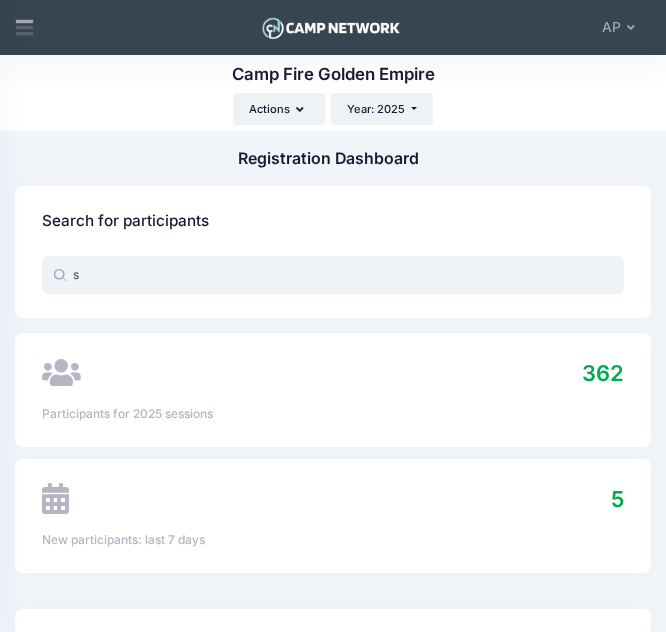 click on "s" at bounding box center (333, 275) 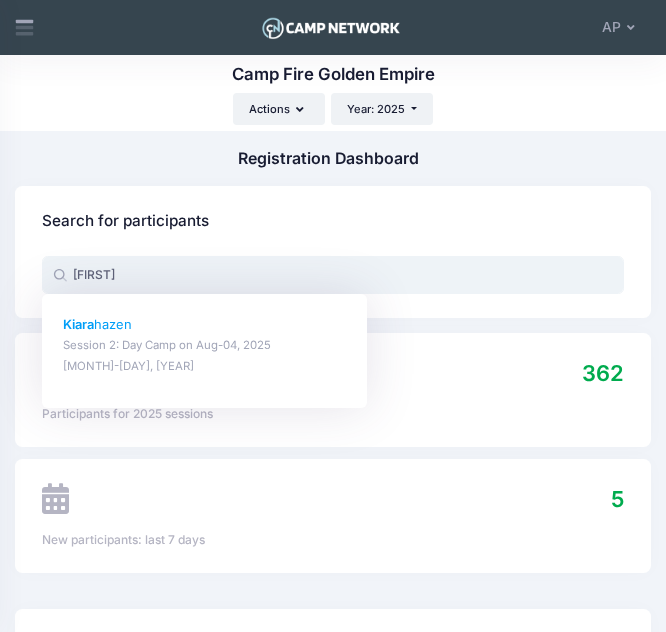 click on "Kiara  hazen" at bounding box center (204, 324) 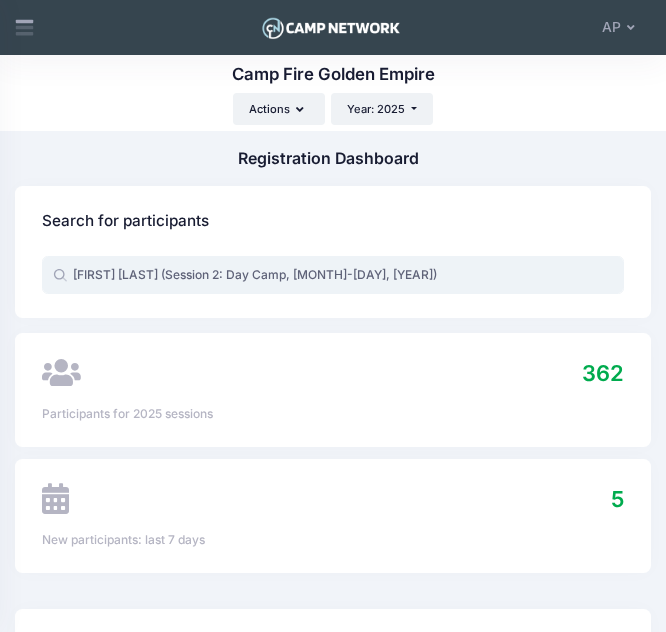 type on "Kiara hazen (Session 2: Day Camp, Aug-04, 2025)" 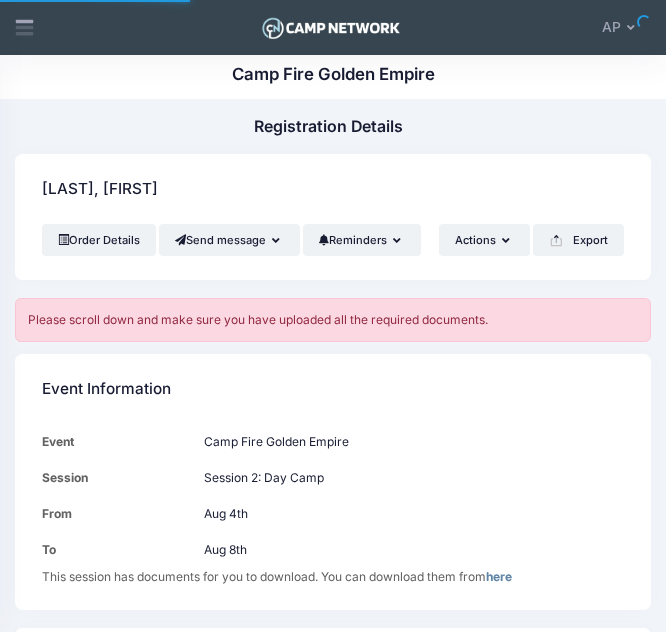 scroll, scrollTop: 0, scrollLeft: 0, axis: both 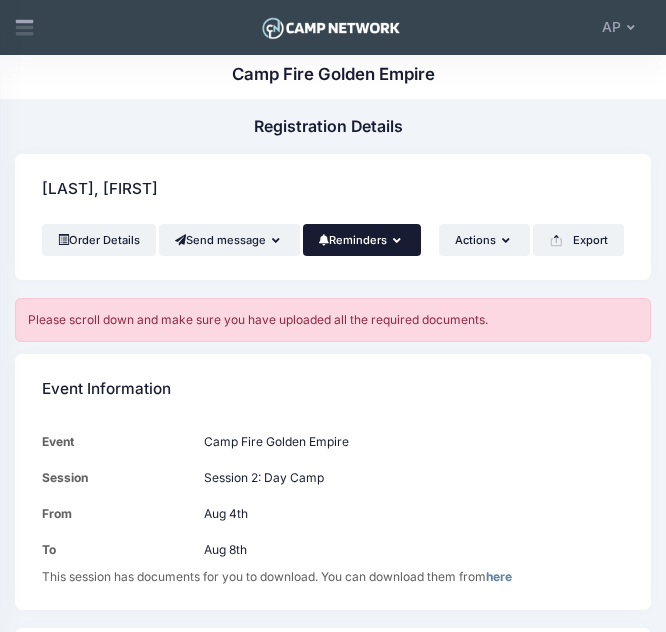 click on "Reminders" at bounding box center (362, 240) 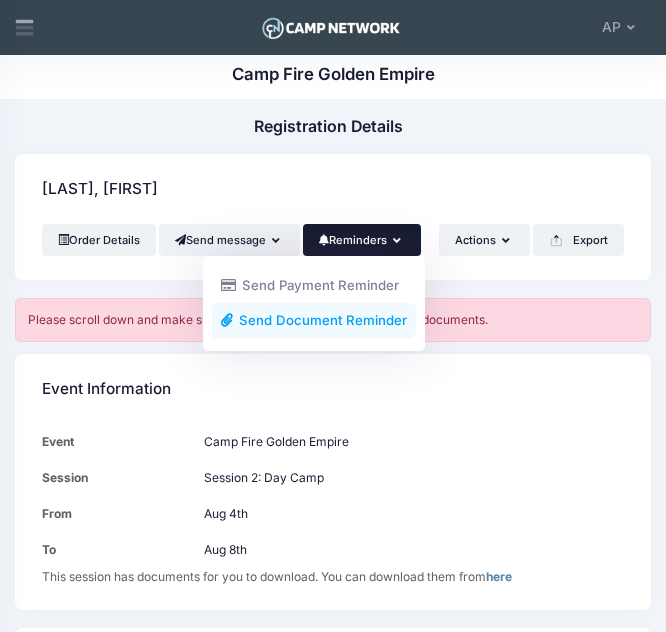 click on "Send Document Reminder" at bounding box center [314, 320] 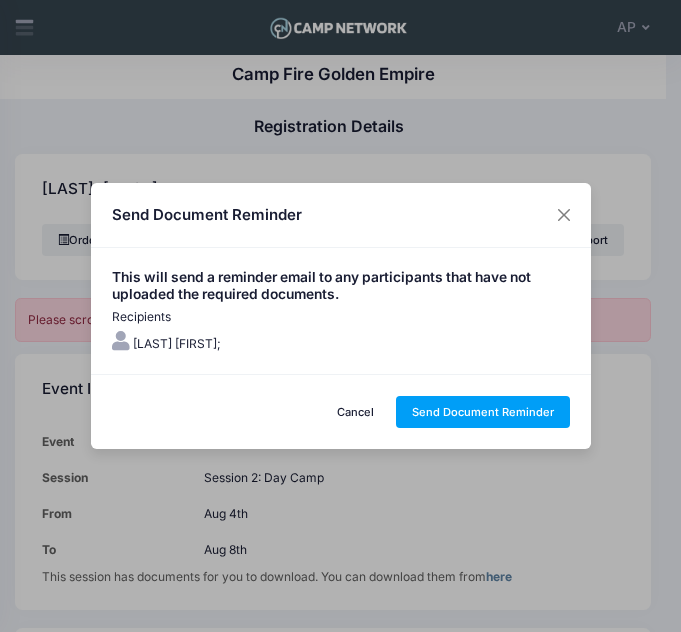 click on "Cancel
Send Document Reminder" at bounding box center (341, 411) 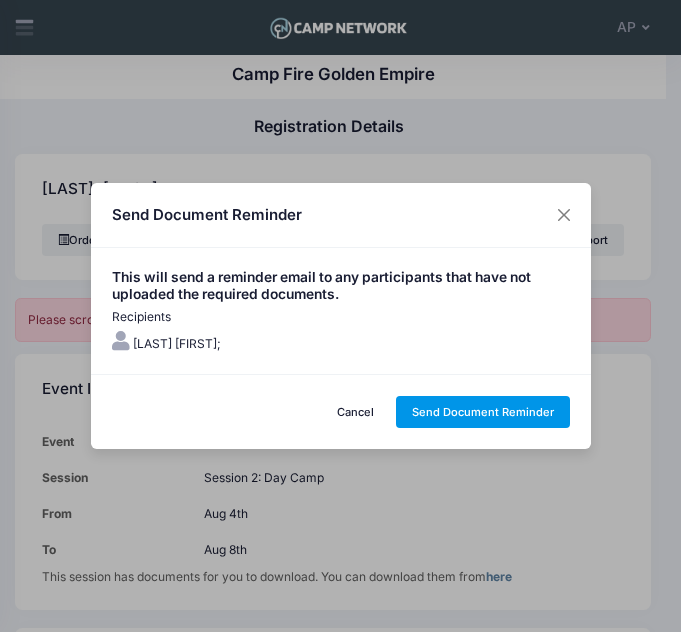 click on "Send Document Reminder" at bounding box center (483, 412) 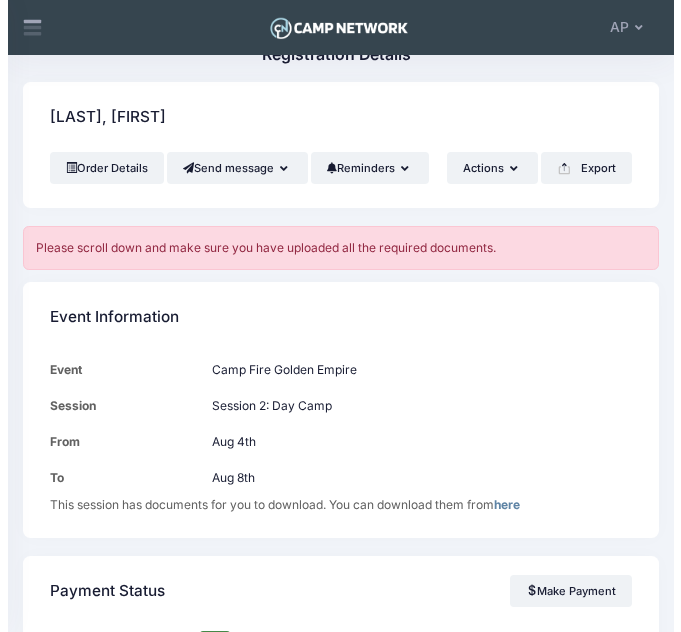 scroll, scrollTop: 0, scrollLeft: 0, axis: both 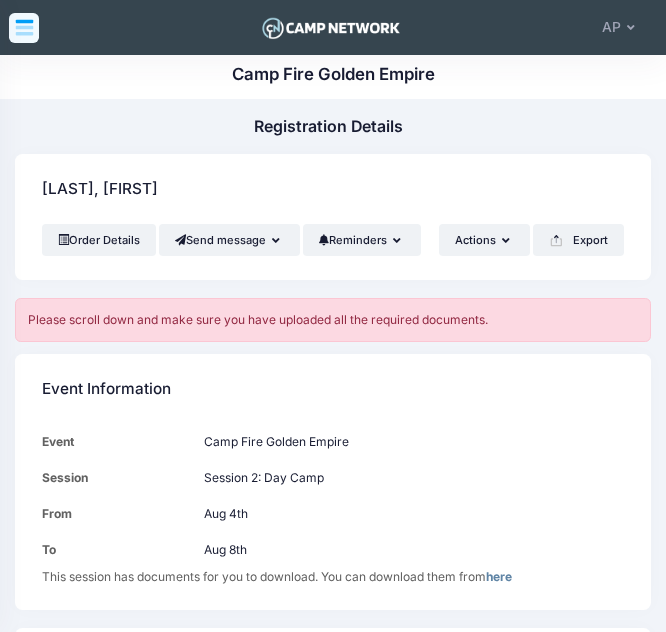 click 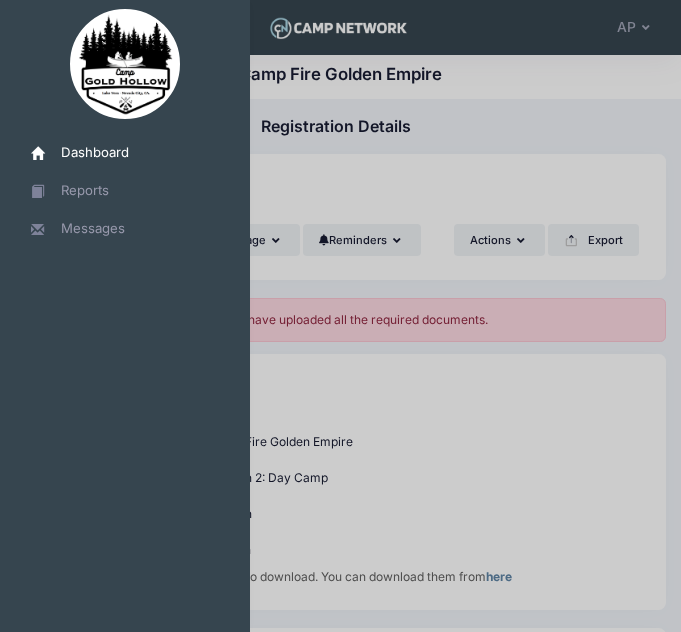 click on "Dashboard" at bounding box center [135, 153] 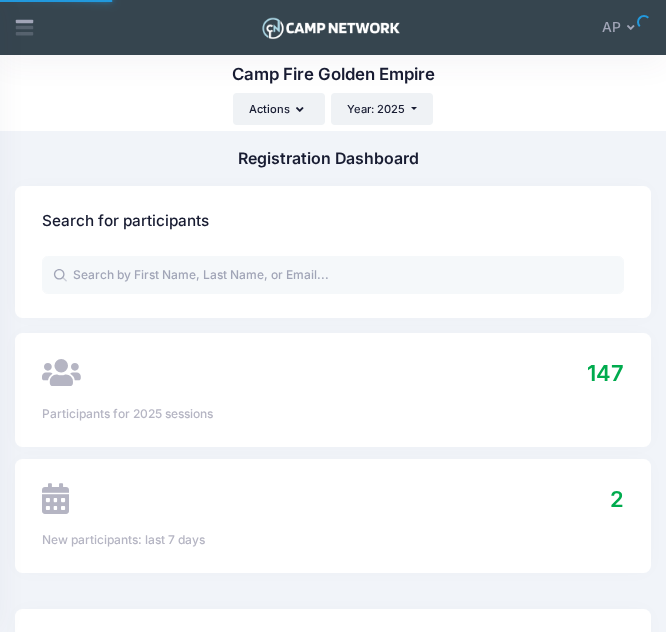 scroll, scrollTop: 0, scrollLeft: 0, axis: both 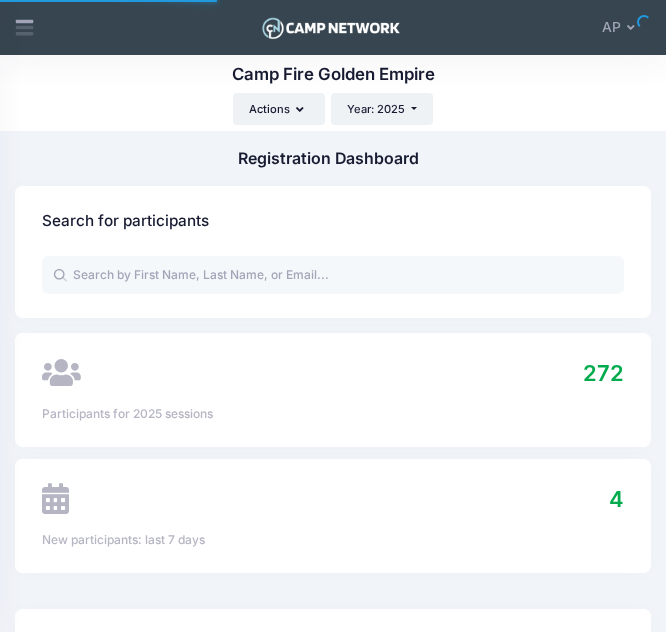 select 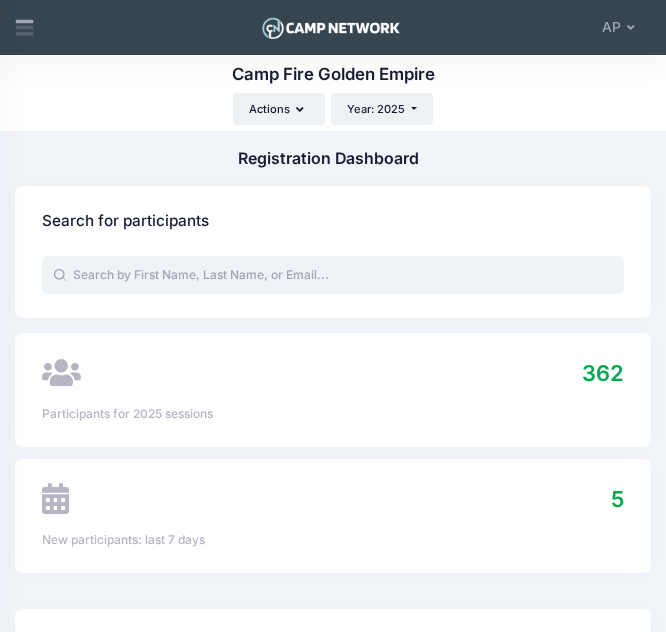 click at bounding box center [333, 275] 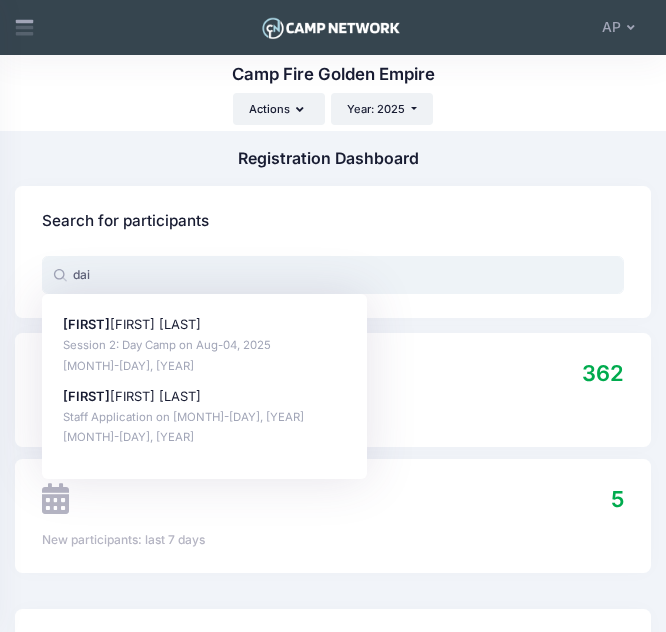 click on "dai" at bounding box center [333, 275] 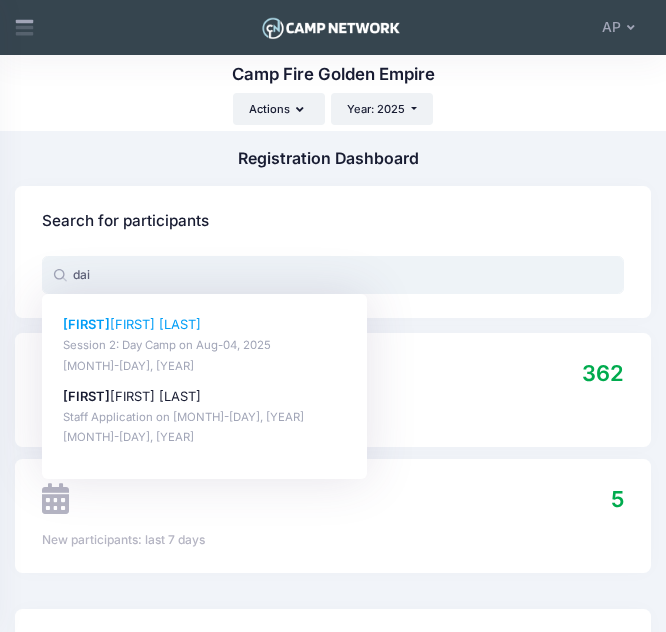 click on "Dai sy Lamb" at bounding box center (204, 324) 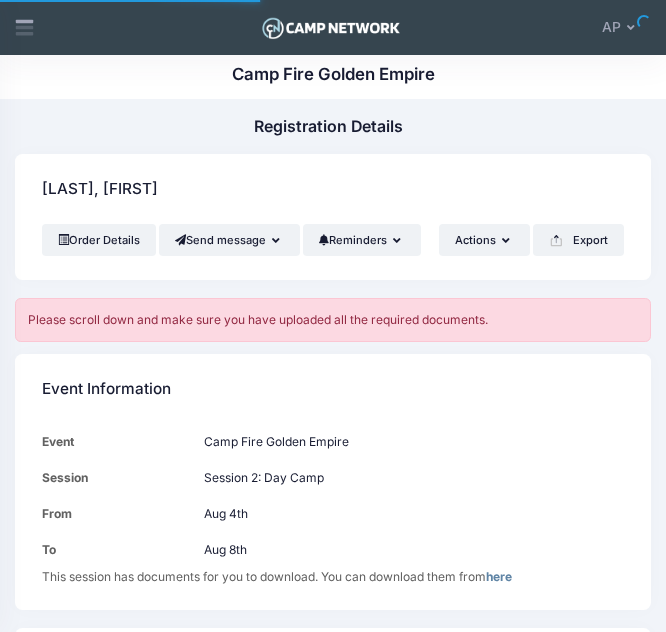 scroll, scrollTop: 0, scrollLeft: 0, axis: both 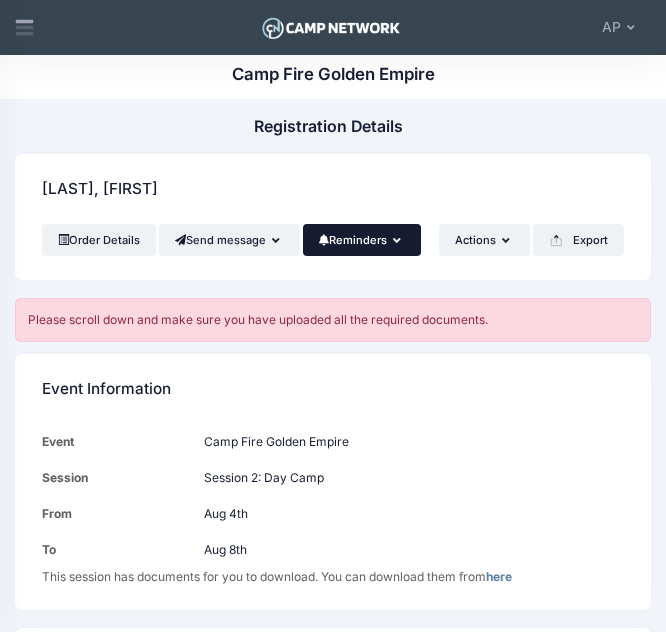 click on "Reminders" at bounding box center (362, 240) 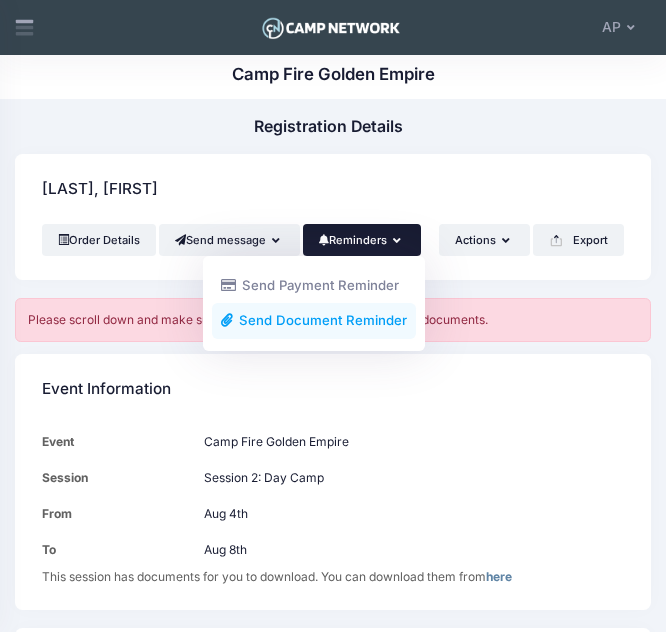 click on "Send Document Reminder" at bounding box center (314, 320) 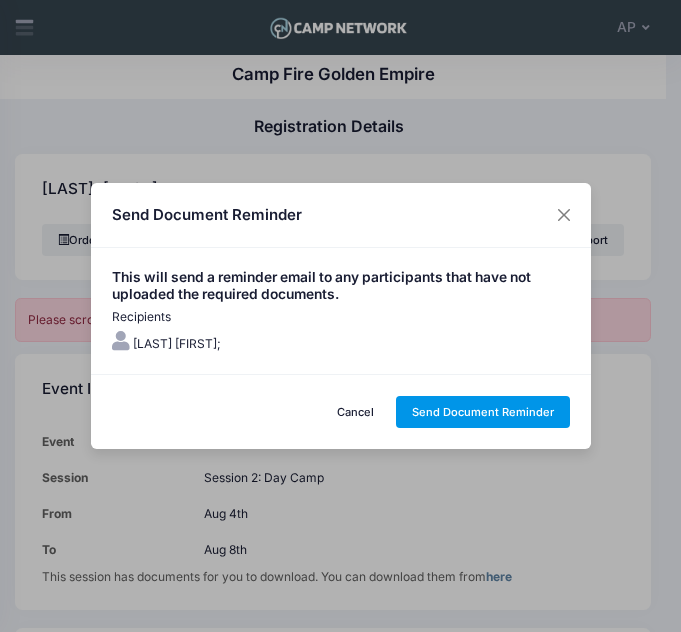 click on "Send Document Reminder" at bounding box center [483, 412] 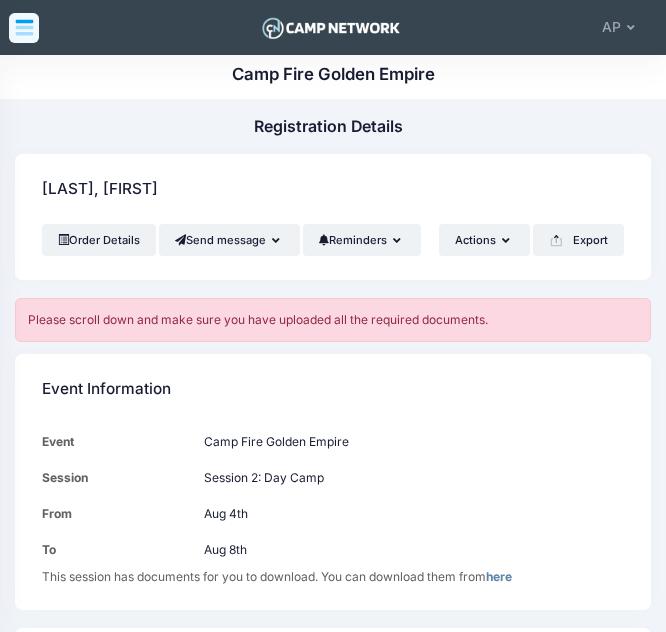 click at bounding box center (24, 28) 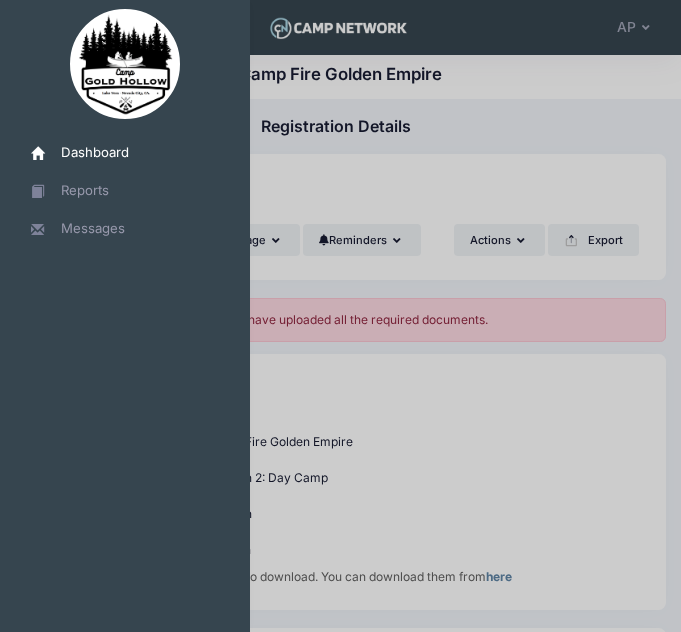 click on "Dashboard" at bounding box center (135, 153) 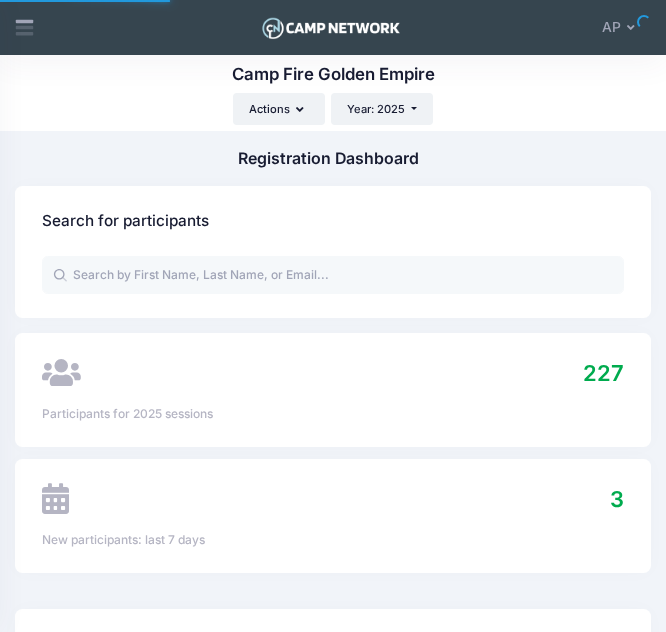 scroll, scrollTop: 0, scrollLeft: 0, axis: both 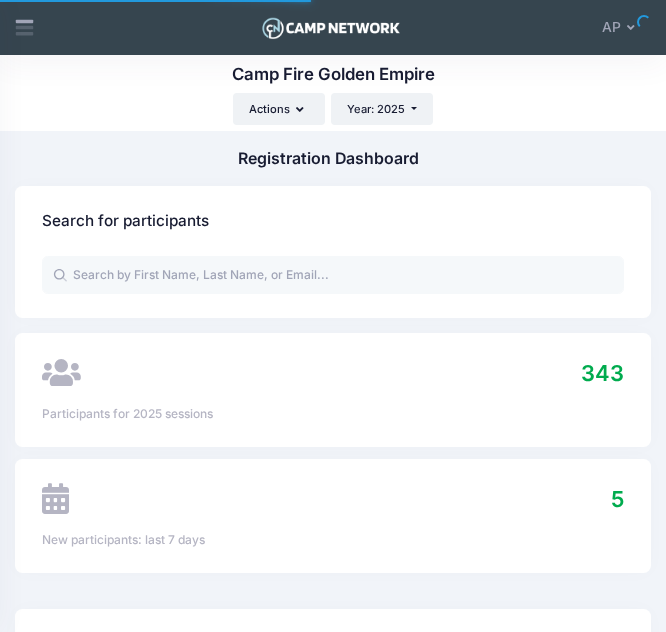 select 